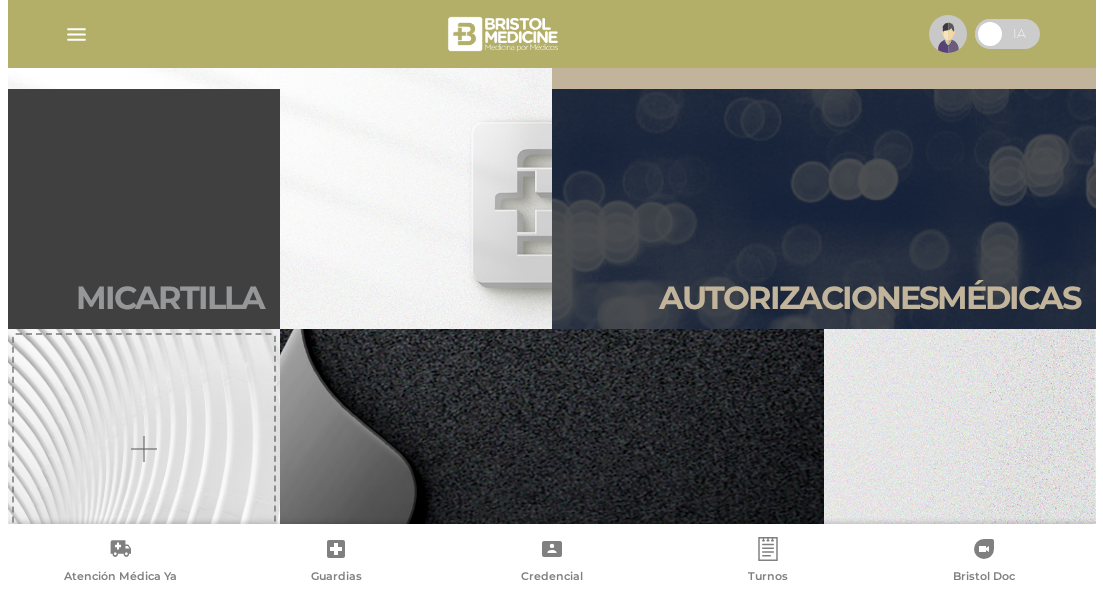 scroll, scrollTop: 400, scrollLeft: 0, axis: vertical 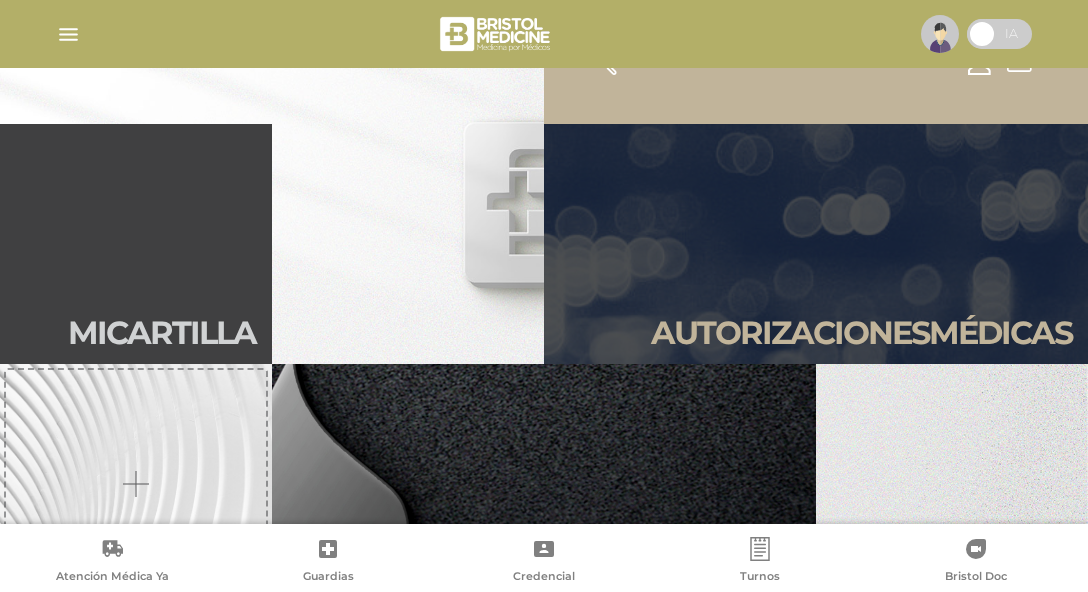 click at bounding box center (68, 34) 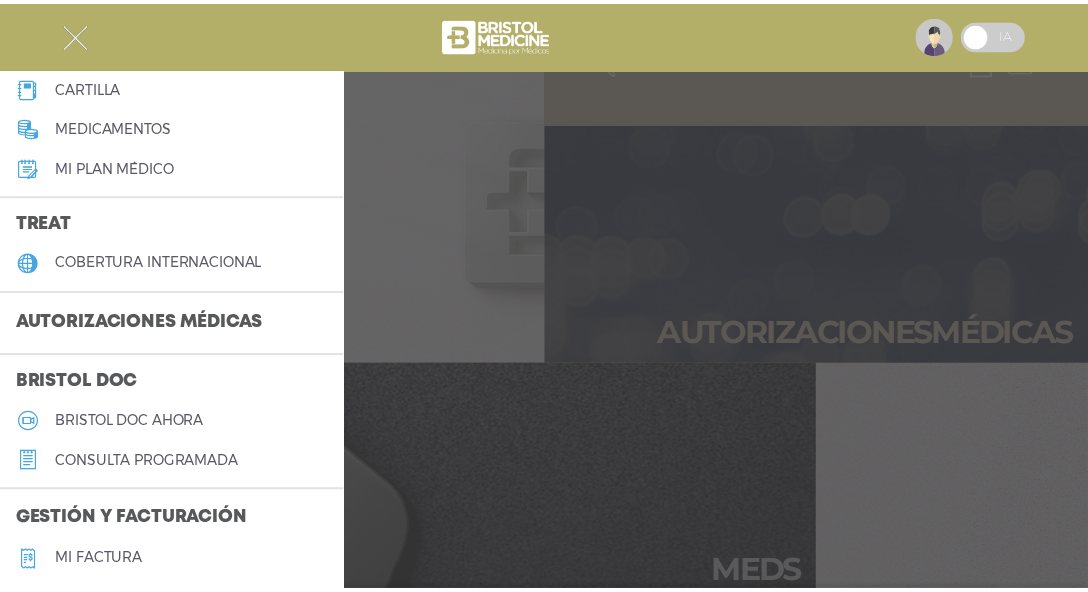 scroll, scrollTop: 400, scrollLeft: 0, axis: vertical 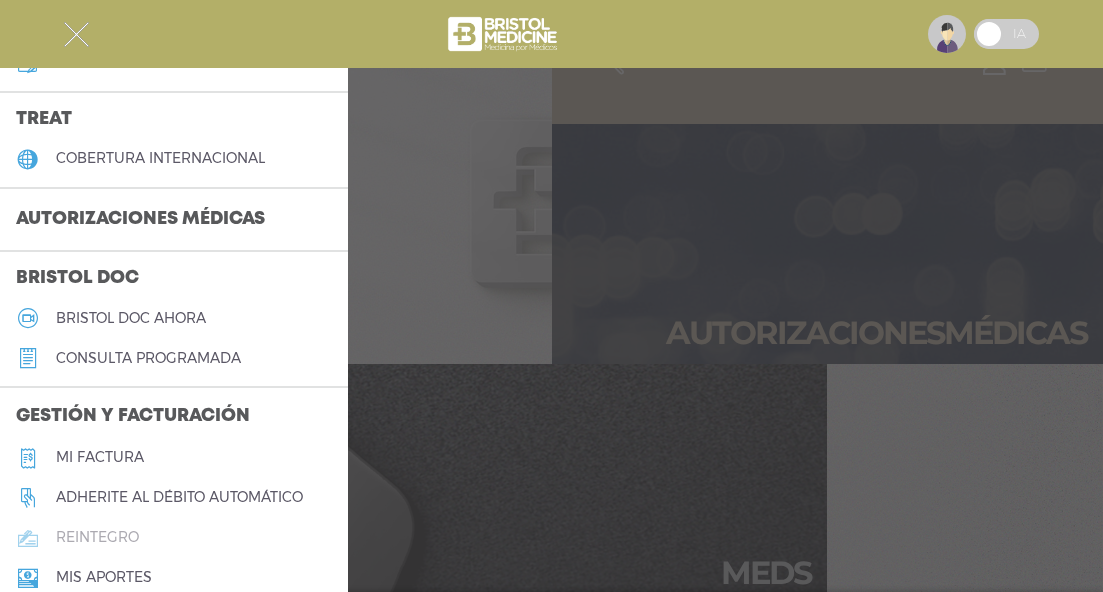 click on "reintegro" at bounding box center (97, 537) 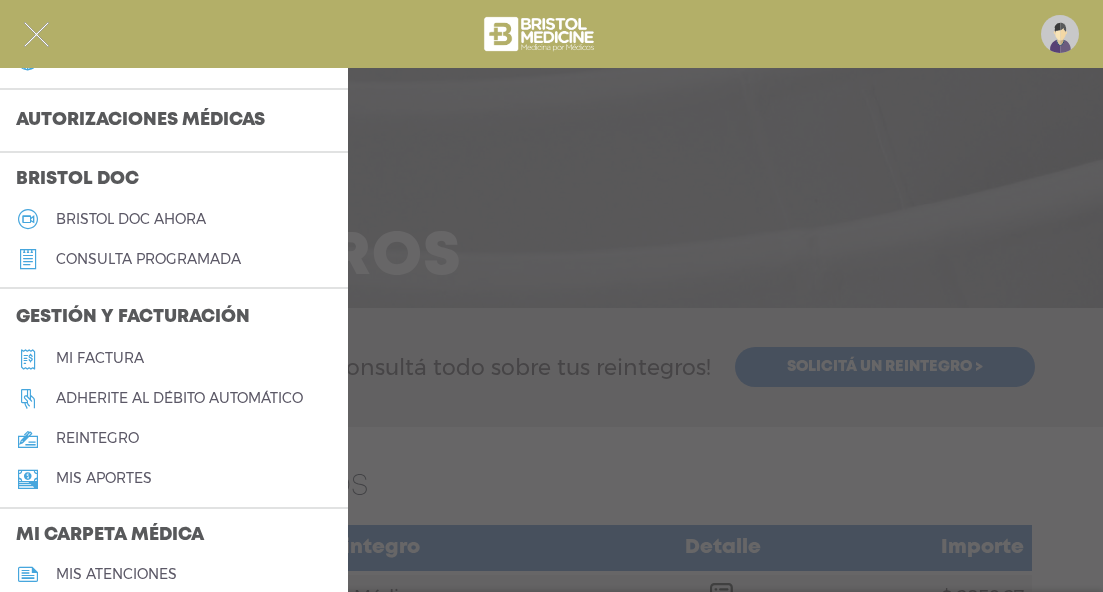 scroll, scrollTop: 600, scrollLeft: 0, axis: vertical 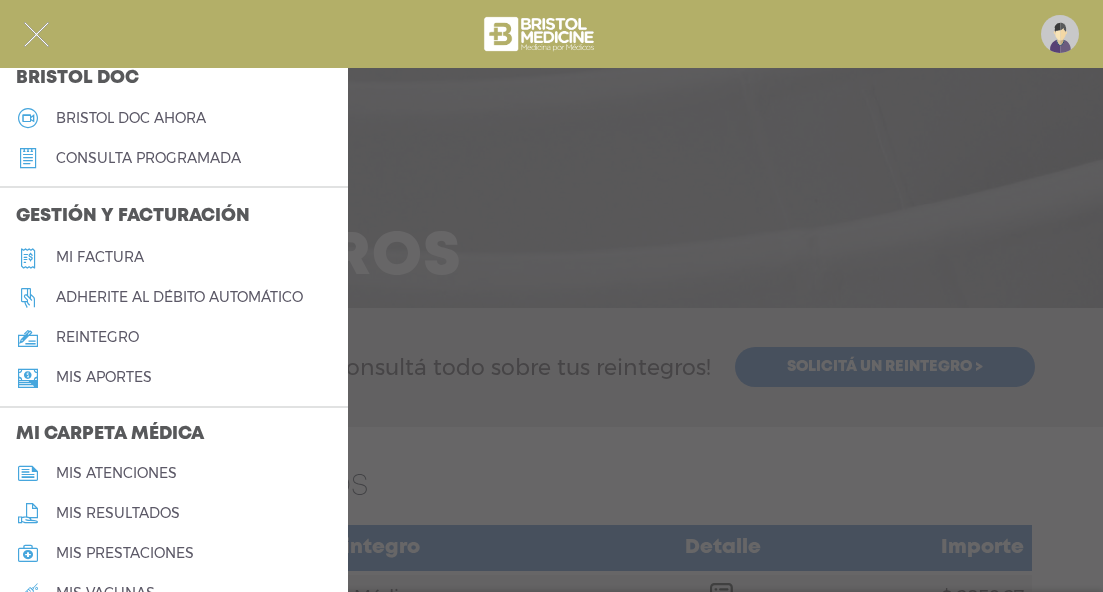 drag, startPoint x: 11, startPoint y: 220, endPoint x: 278, endPoint y: 216, distance: 267.02997 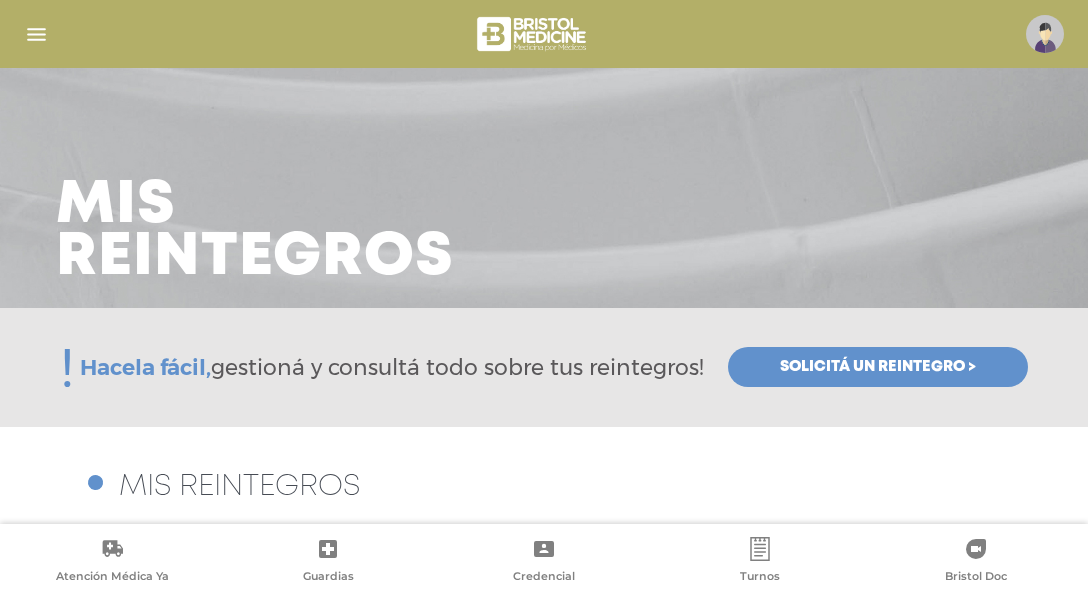click on "Mis  reintegros" at bounding box center [255, 232] 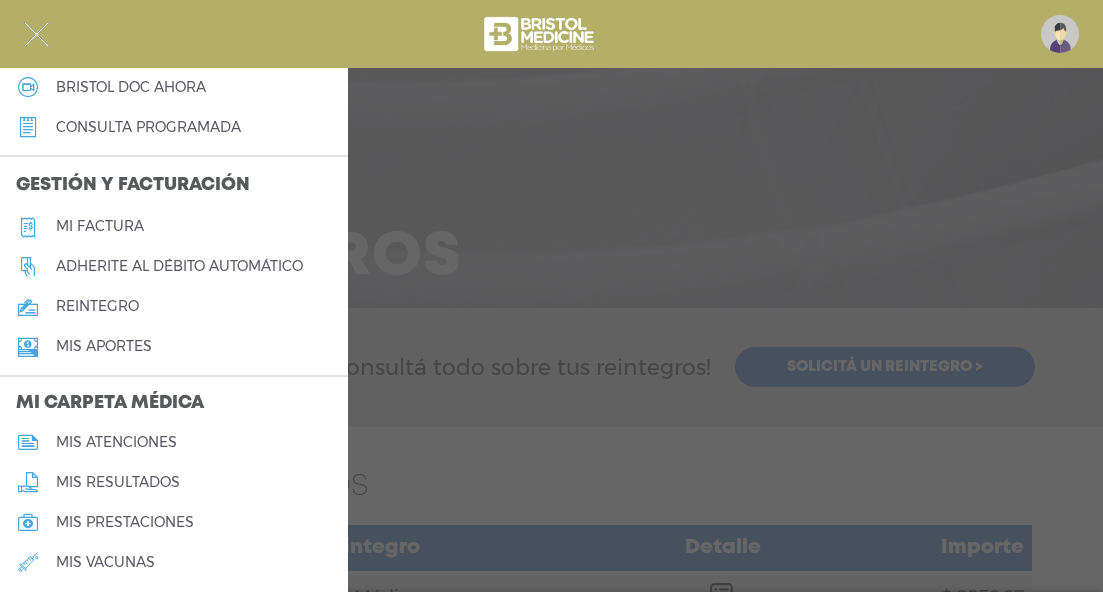 scroll, scrollTop: 600, scrollLeft: 0, axis: vertical 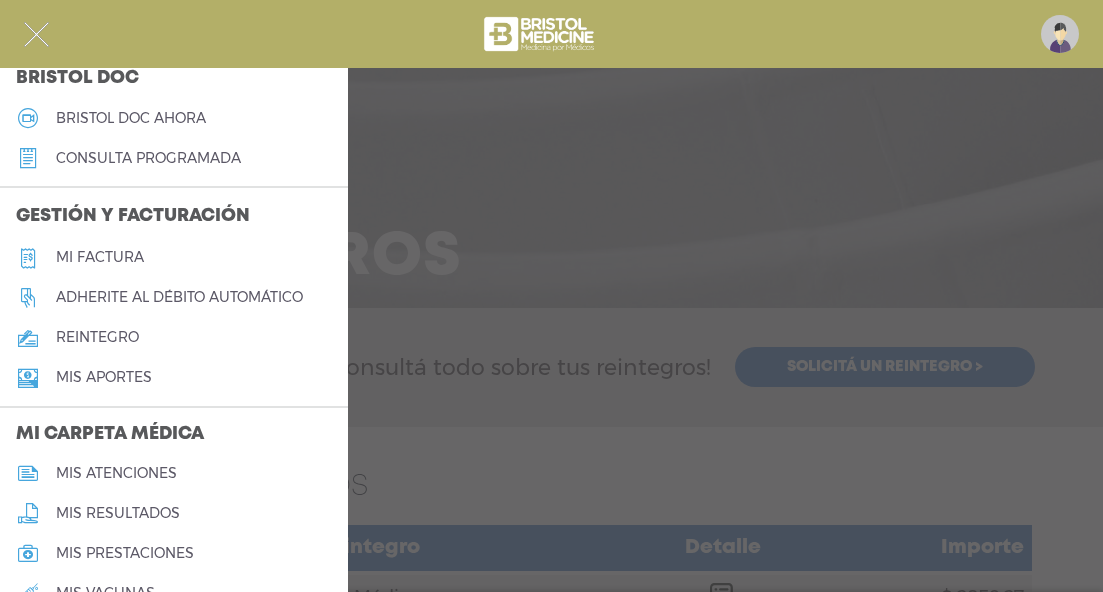 click at bounding box center (551, 296) 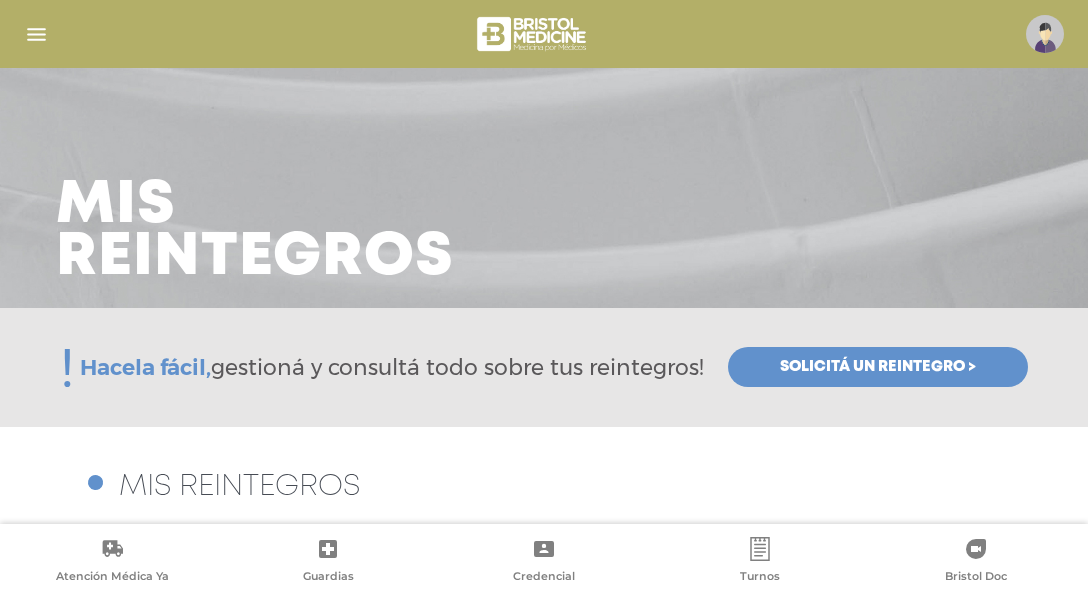 click at bounding box center [36, 34] 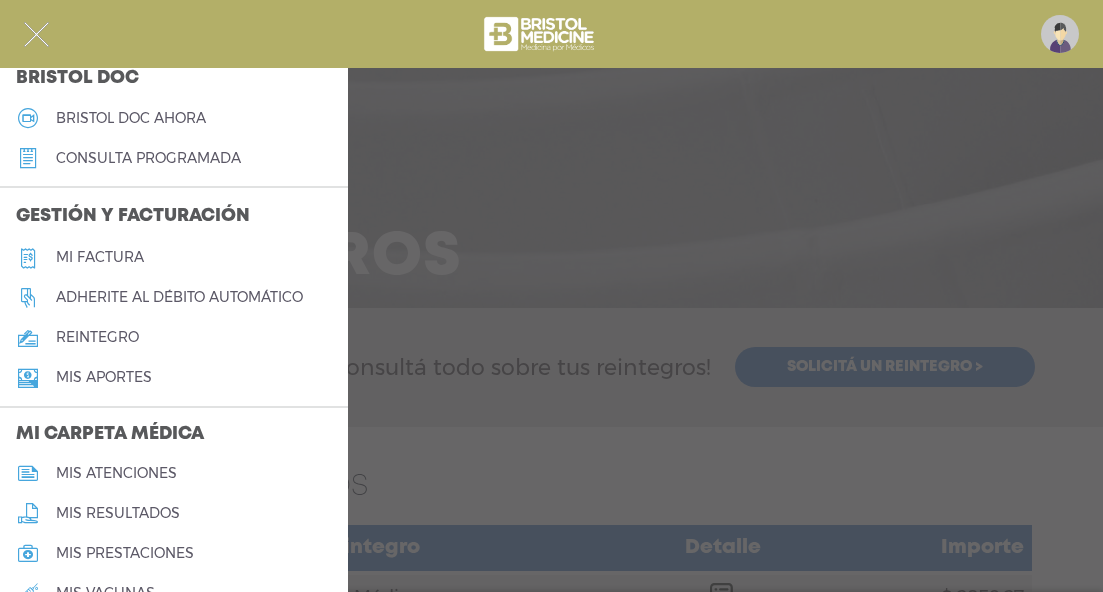 click at bounding box center (551, 296) 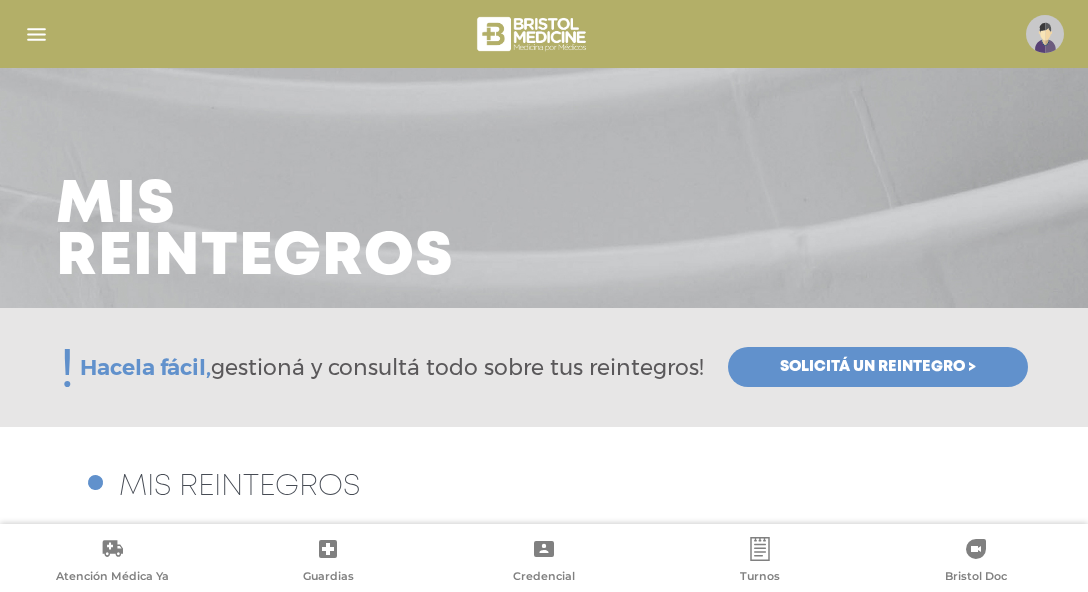 click at bounding box center (1045, 34) 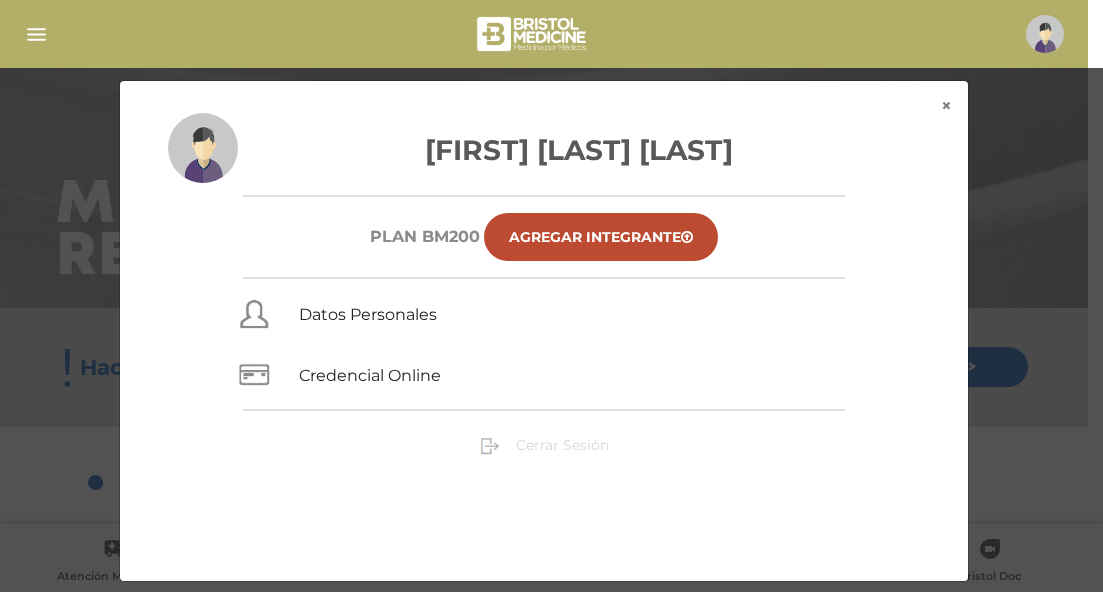click on "Cerrar Sesión" at bounding box center (562, 445) 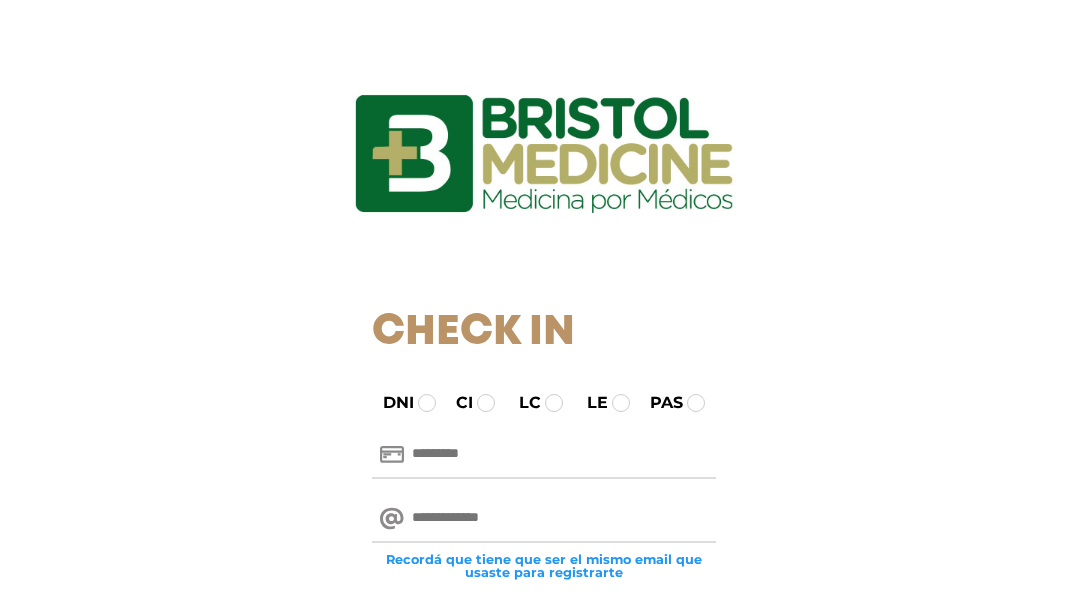 scroll, scrollTop: 0, scrollLeft: 0, axis: both 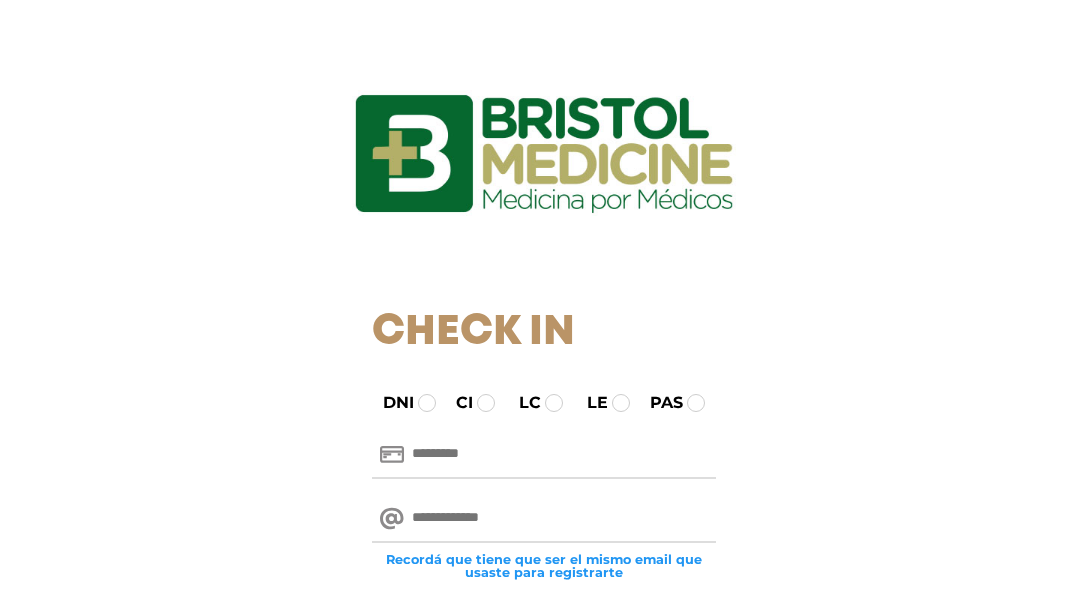 click at bounding box center (544, 455) 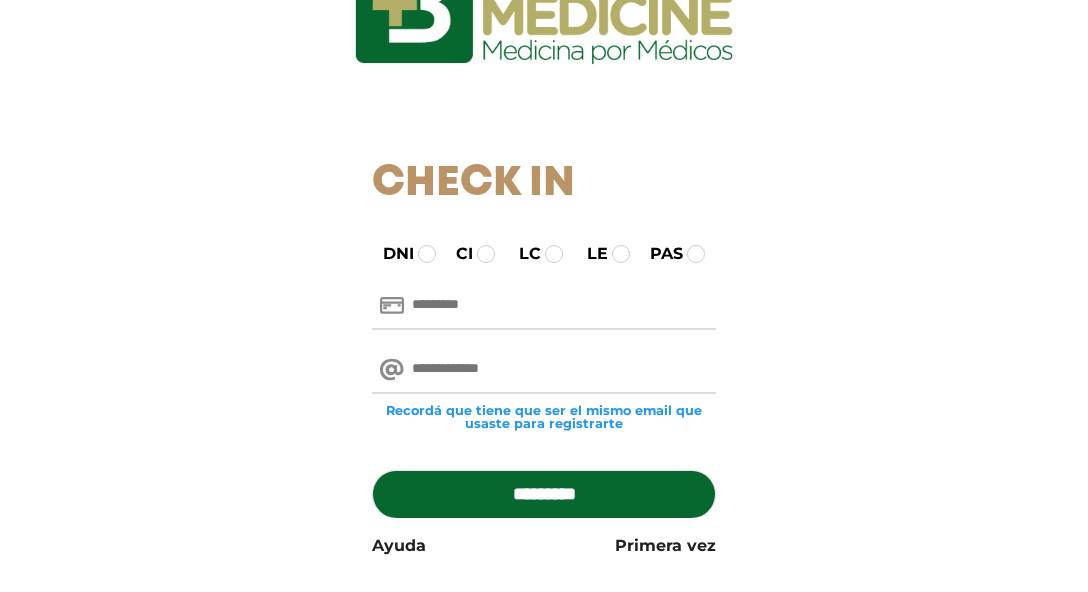 scroll, scrollTop: 327, scrollLeft: 0, axis: vertical 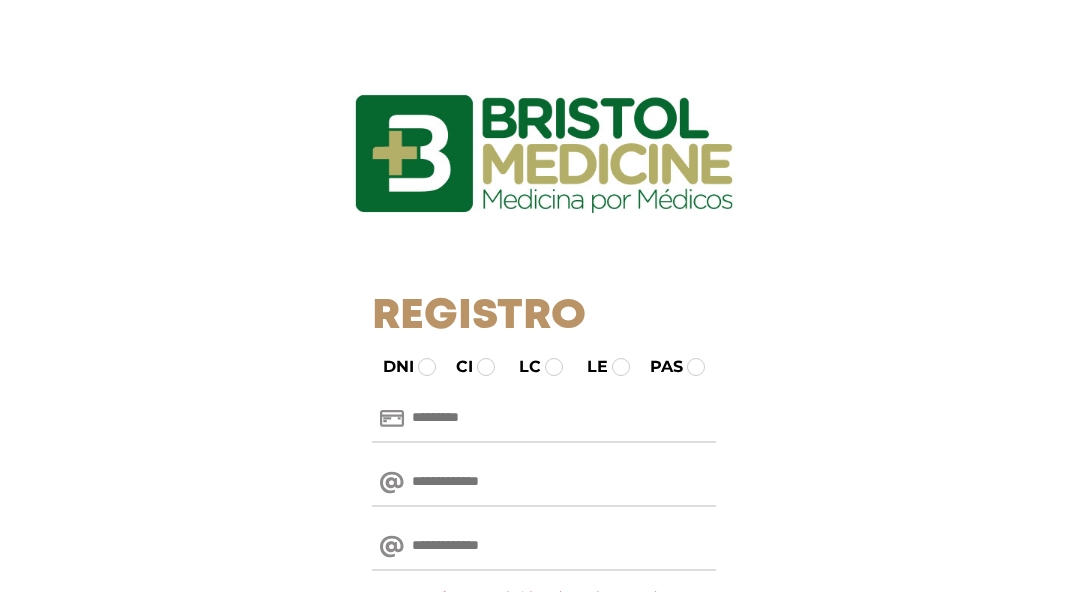 click at bounding box center (544, 419) 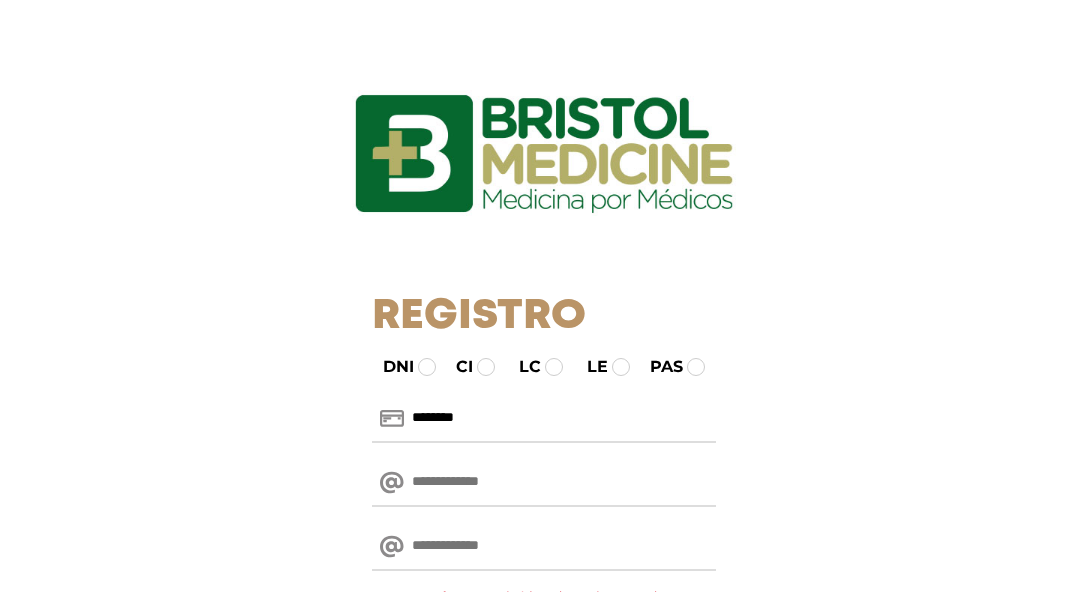 type on "********" 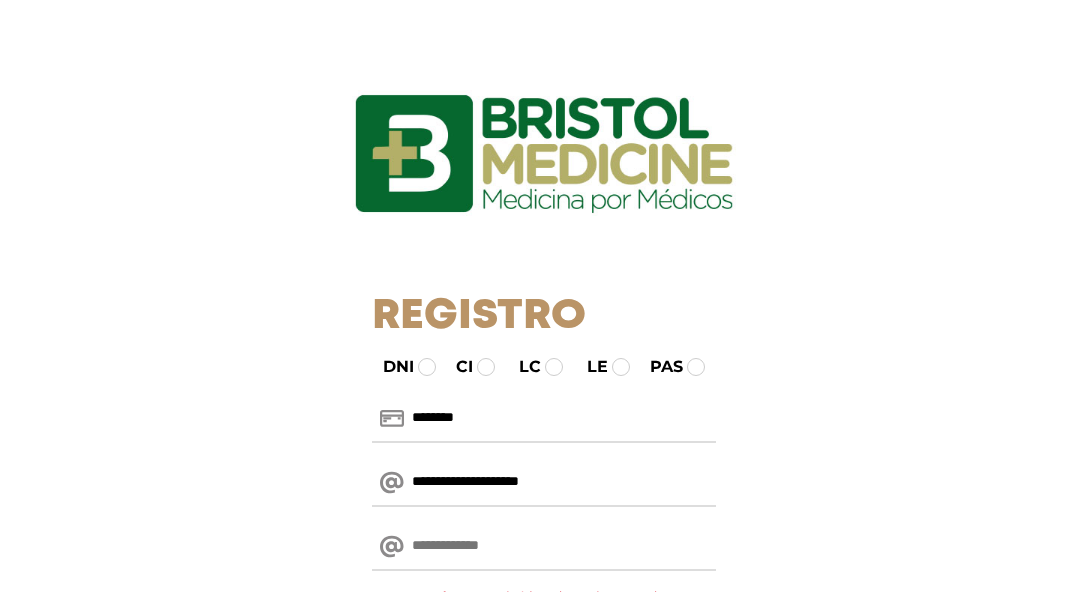 type on "**********" 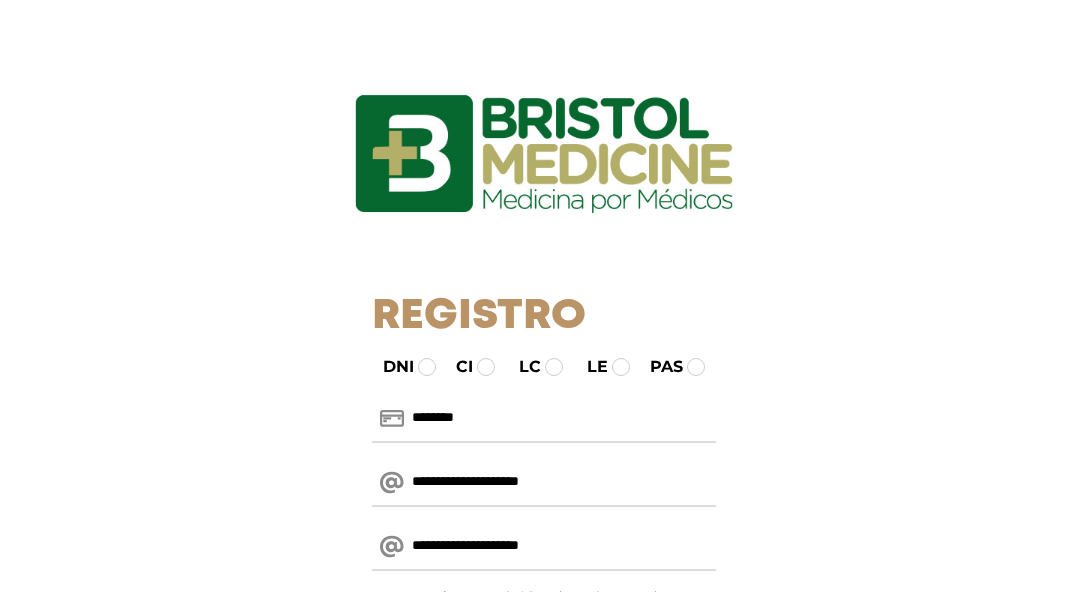 scroll, scrollTop: 204, scrollLeft: 0, axis: vertical 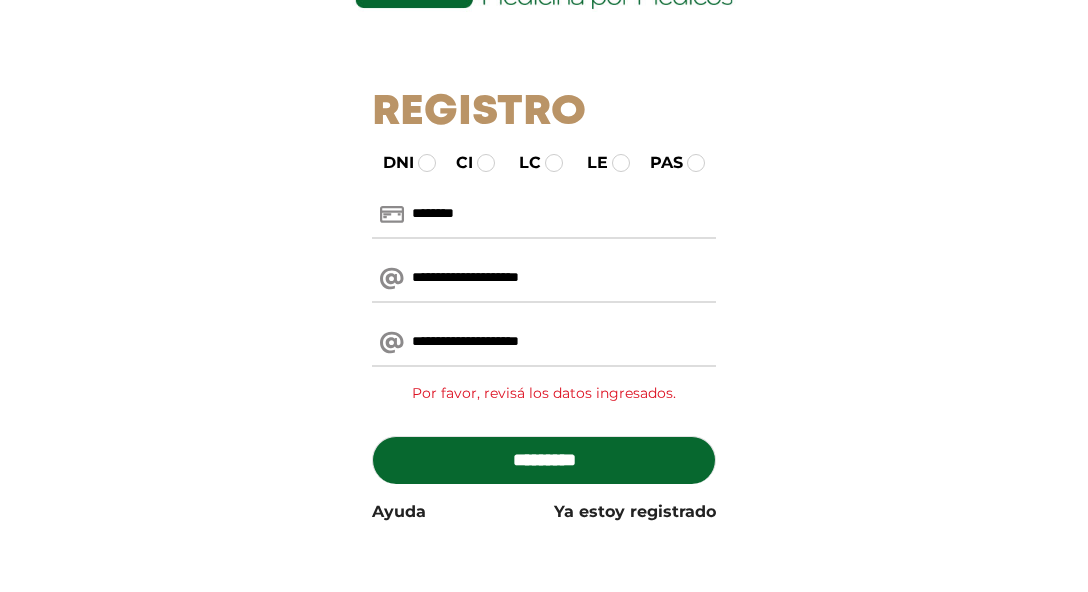 type on "**********" 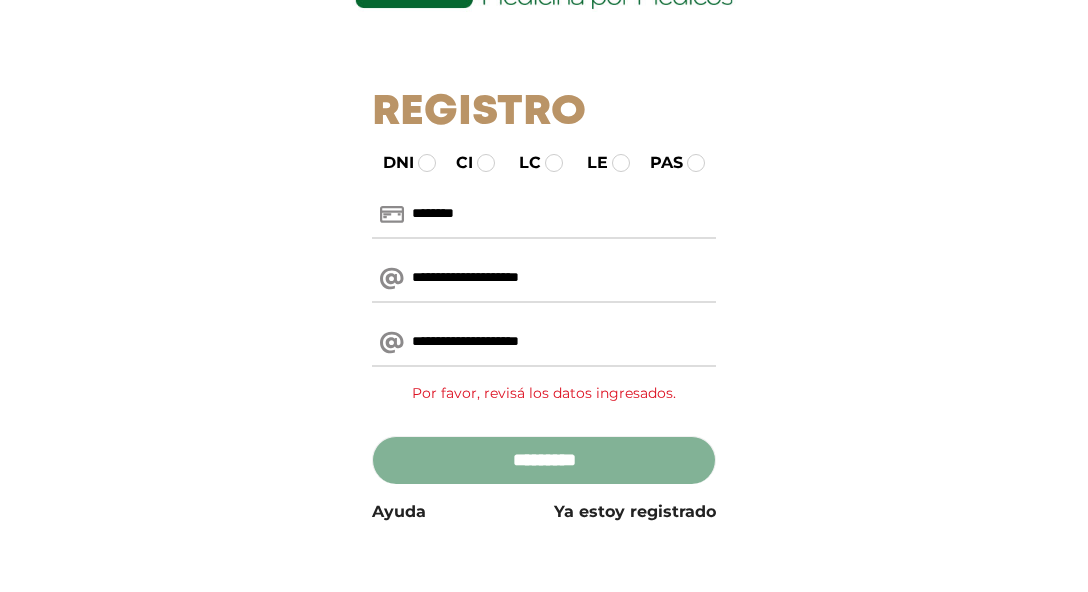 drag, startPoint x: 612, startPoint y: 454, endPoint x: 869, endPoint y: 389, distance: 265.09244 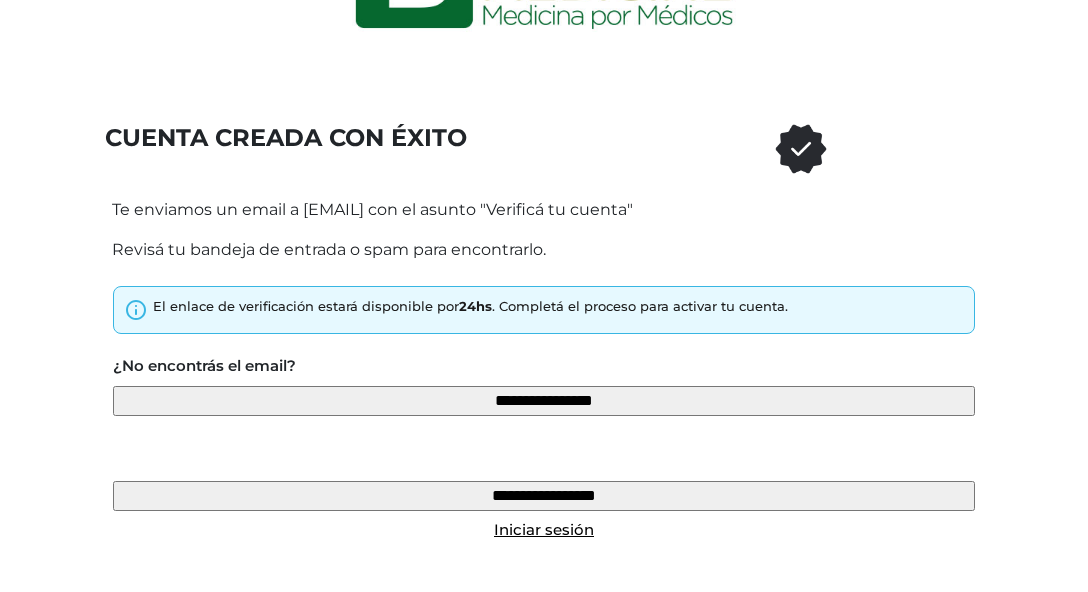 scroll, scrollTop: 201, scrollLeft: 0, axis: vertical 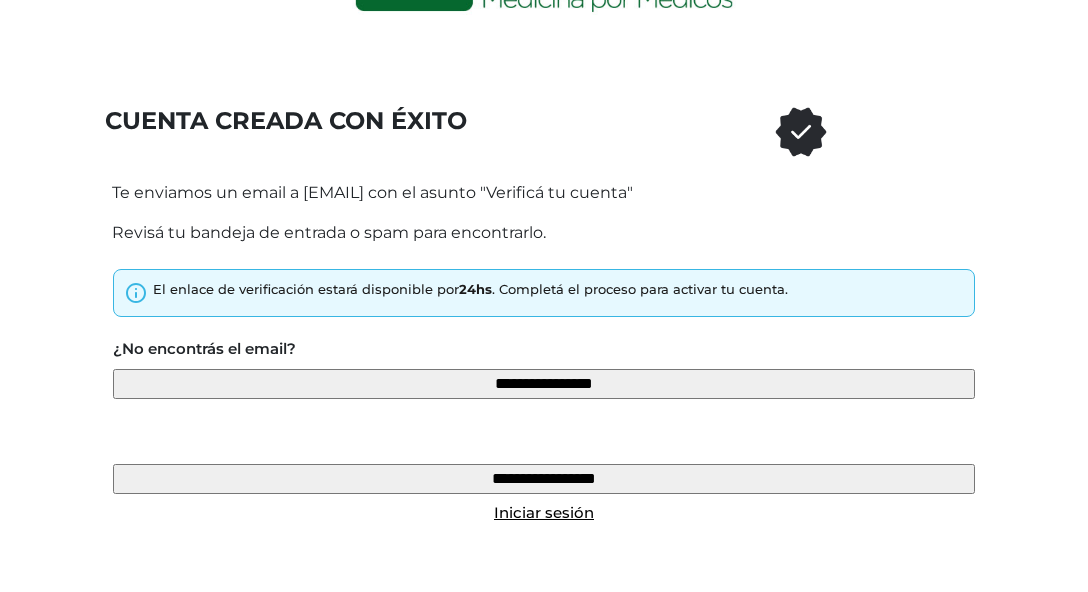 click on "Iniciar sesión" at bounding box center [544, 512] 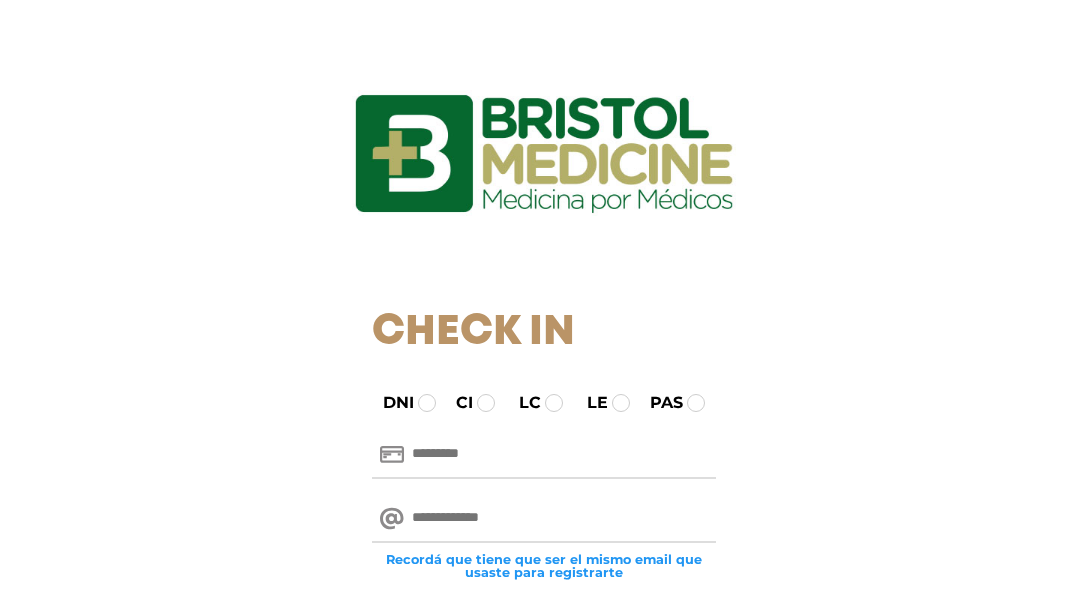 scroll, scrollTop: 327, scrollLeft: 0, axis: vertical 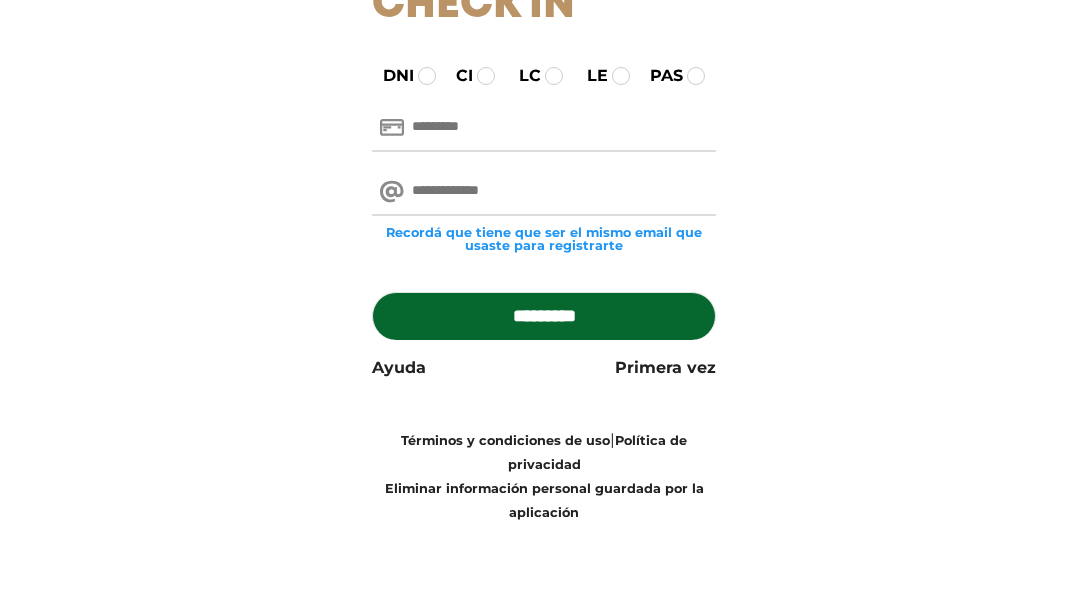 click at bounding box center [544, 128] 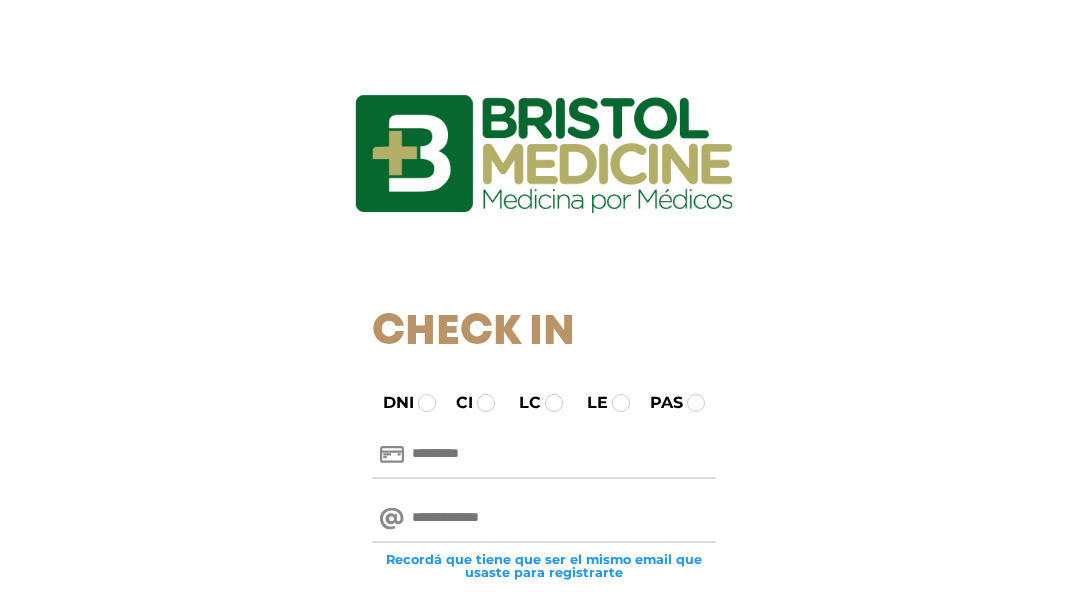 click at bounding box center (544, 154) 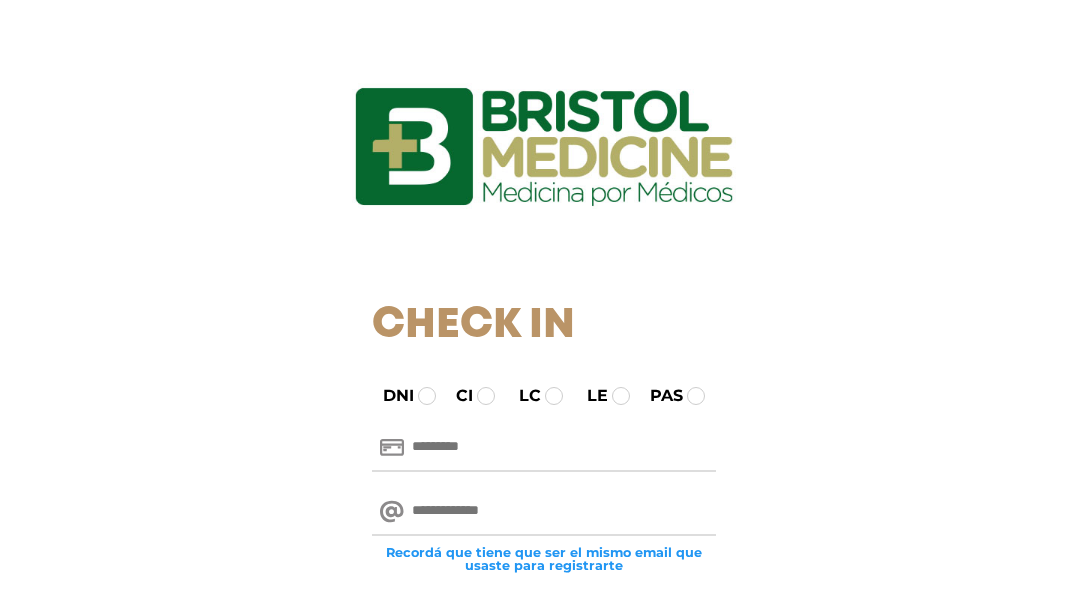 scroll, scrollTop: 0, scrollLeft: 0, axis: both 